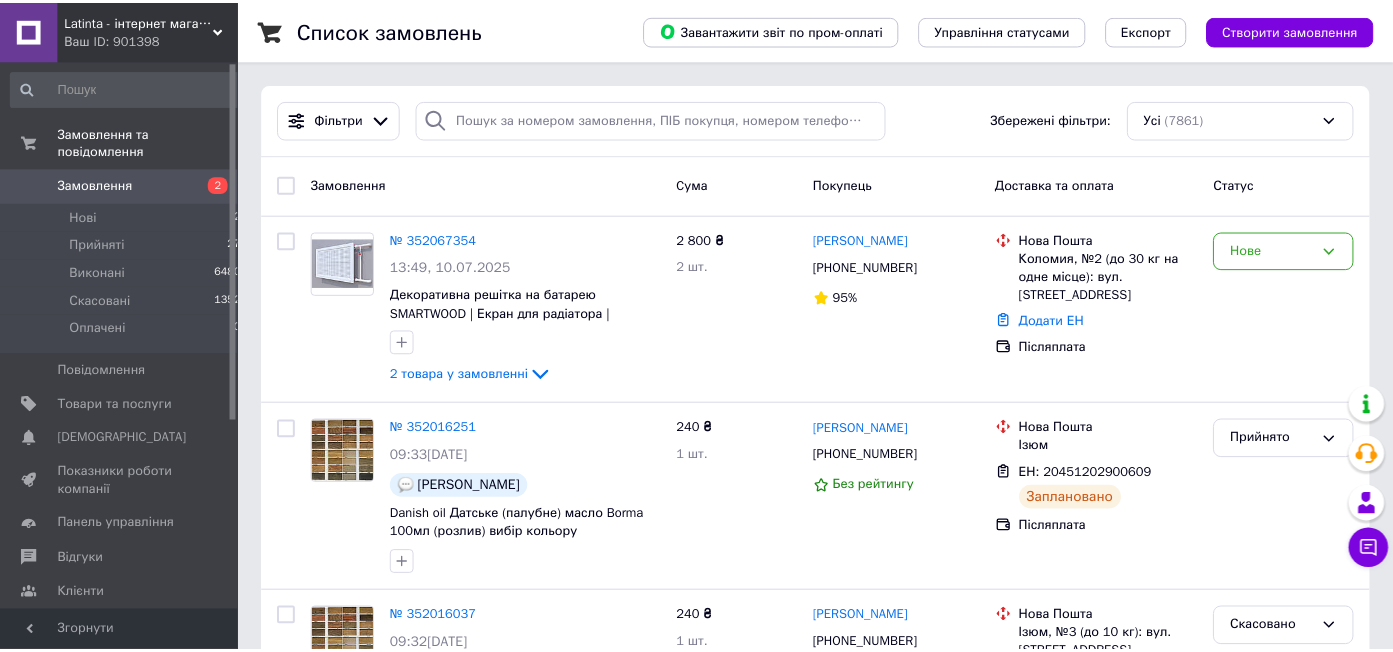 scroll, scrollTop: 0, scrollLeft: 0, axis: both 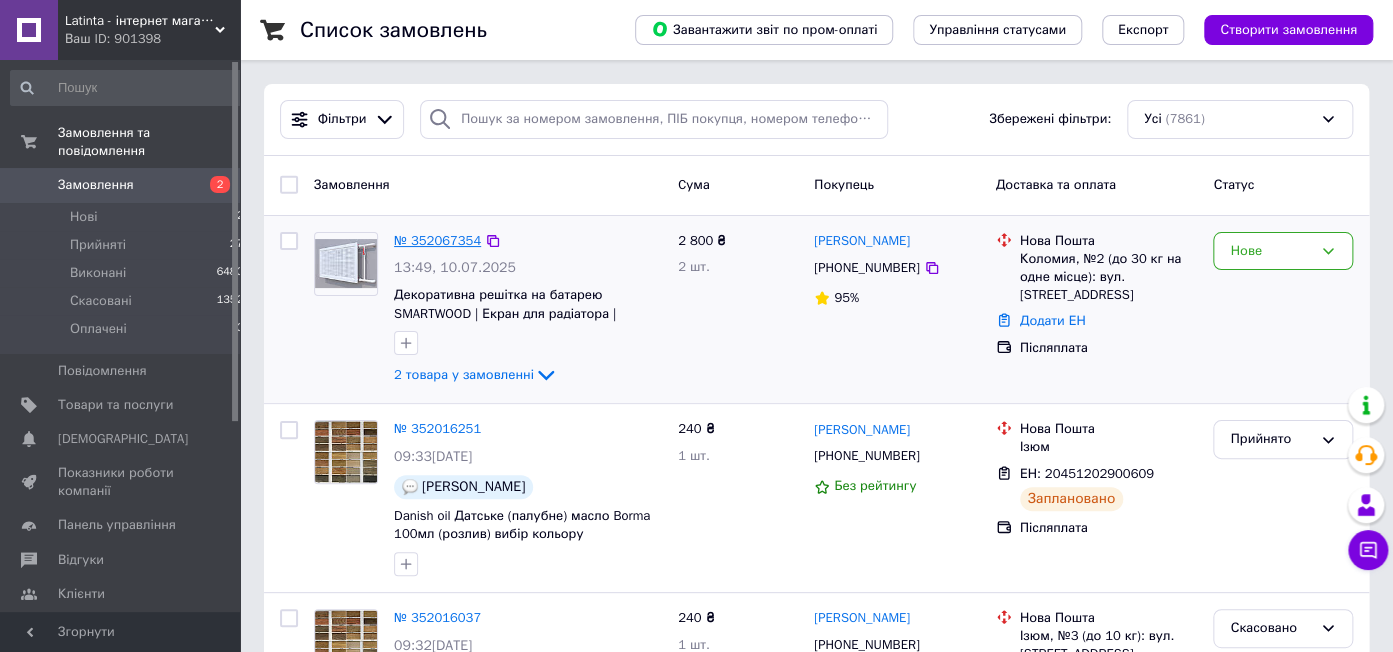 click on "№ 352067354" at bounding box center (437, 240) 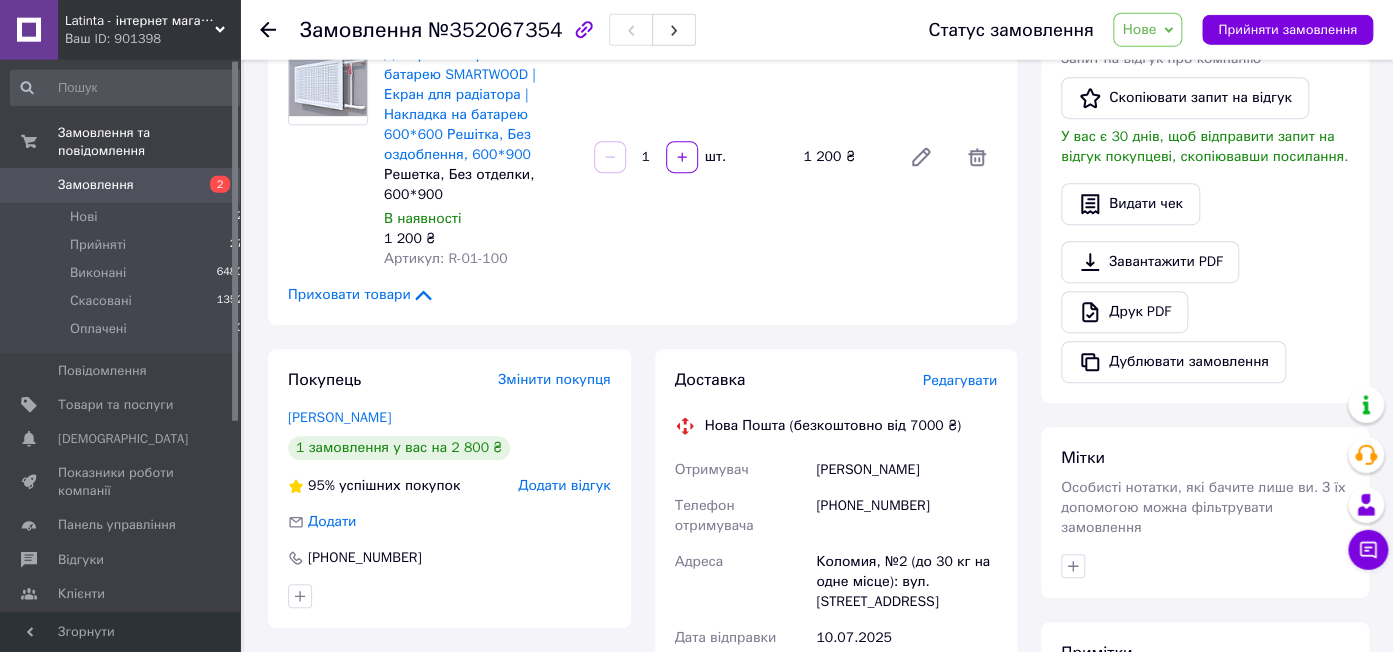scroll, scrollTop: 0, scrollLeft: 0, axis: both 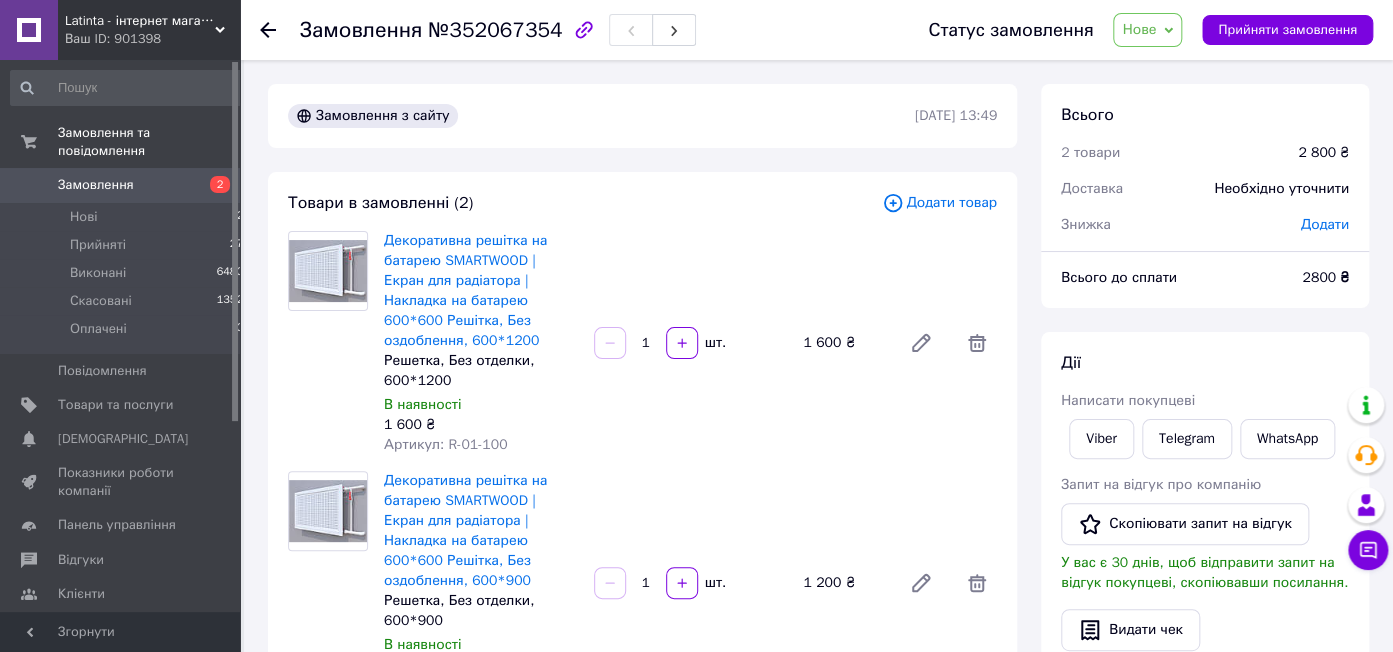 click on "Декоративна решітка на батарею SMARTWOOD | Екран для радіатора | Накладка на батарею 600*600 Решітка, Без оздоблення, 600*900 Решетка, Без отделки, 600*900 В наявності 1 200 ₴ Артикул: R-01-100 1   шт. 1 200 ₴" at bounding box center [690, 583] 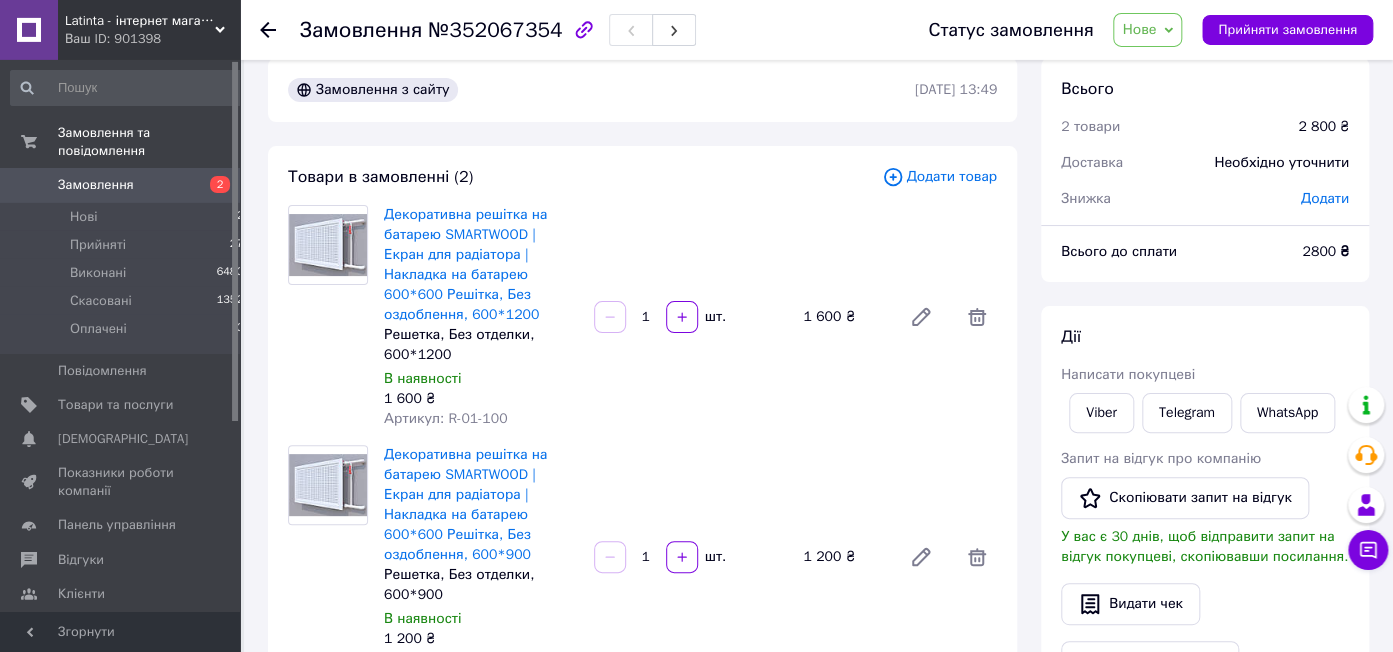 scroll, scrollTop: 0, scrollLeft: 0, axis: both 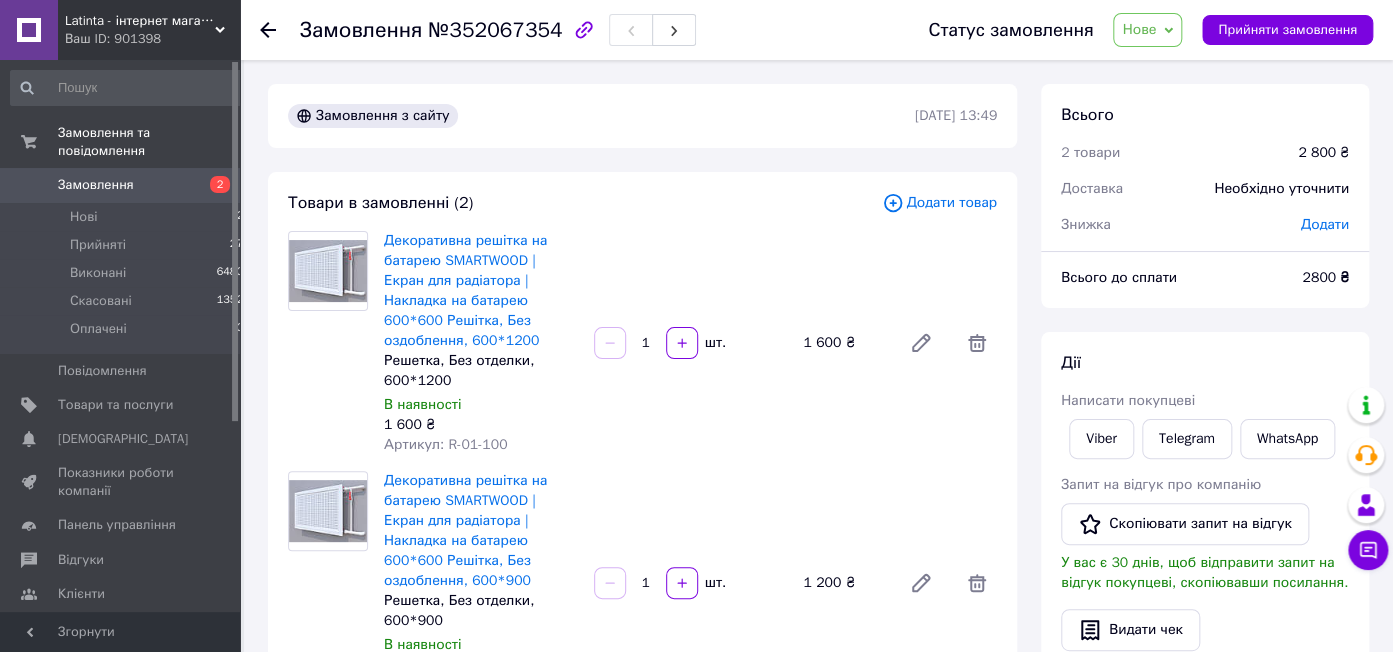 click on "Товари в замовленні (2)" at bounding box center (585, 203) 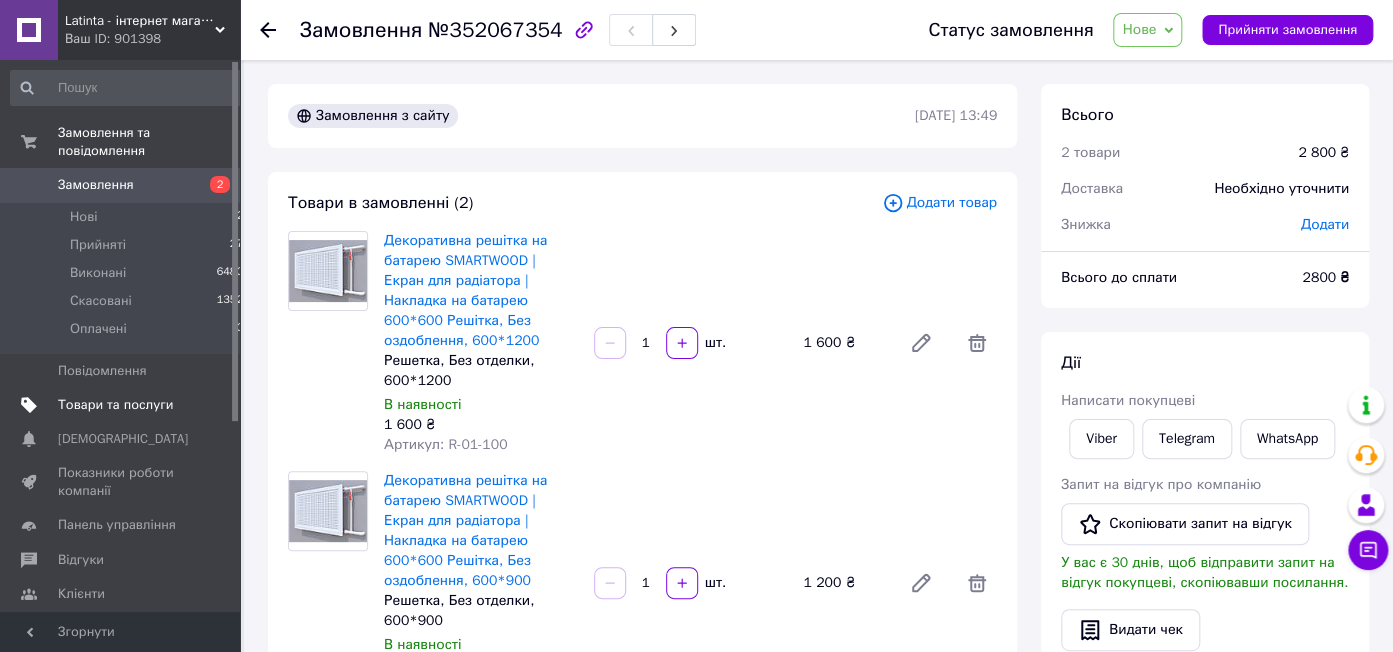 click on "Товари та послуги" at bounding box center [115, 405] 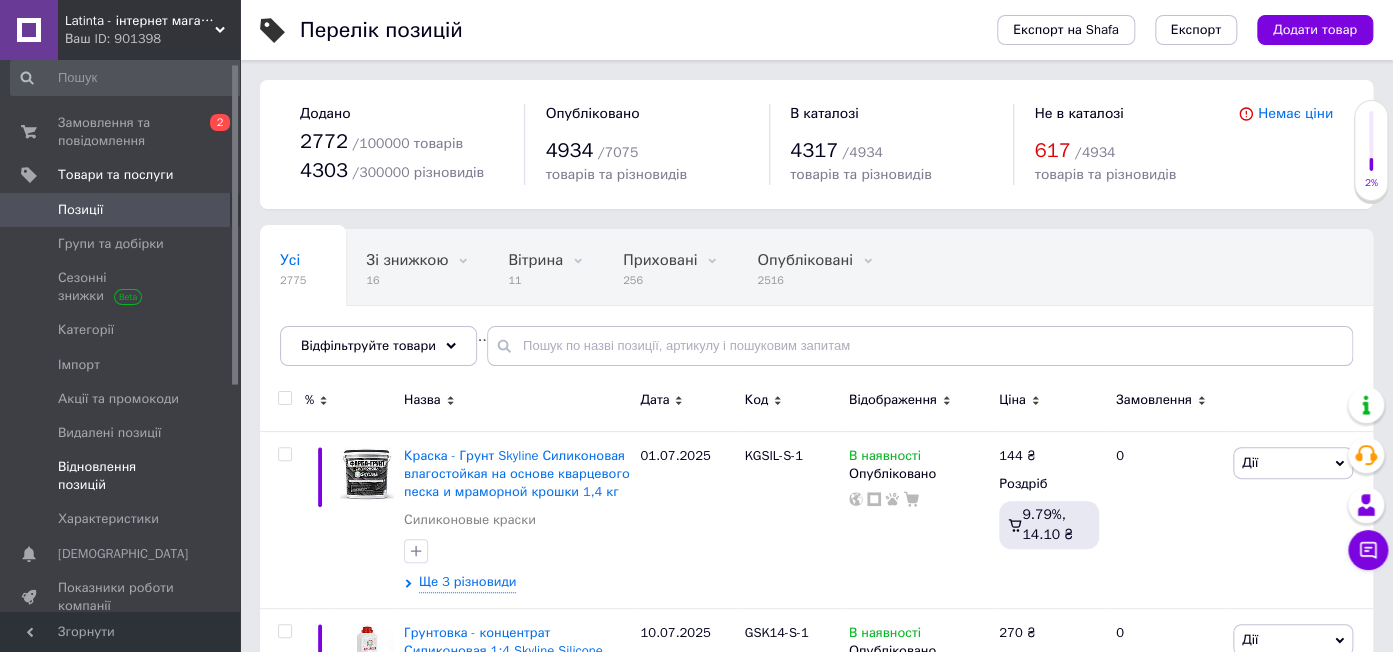 scroll, scrollTop: 0, scrollLeft: 0, axis: both 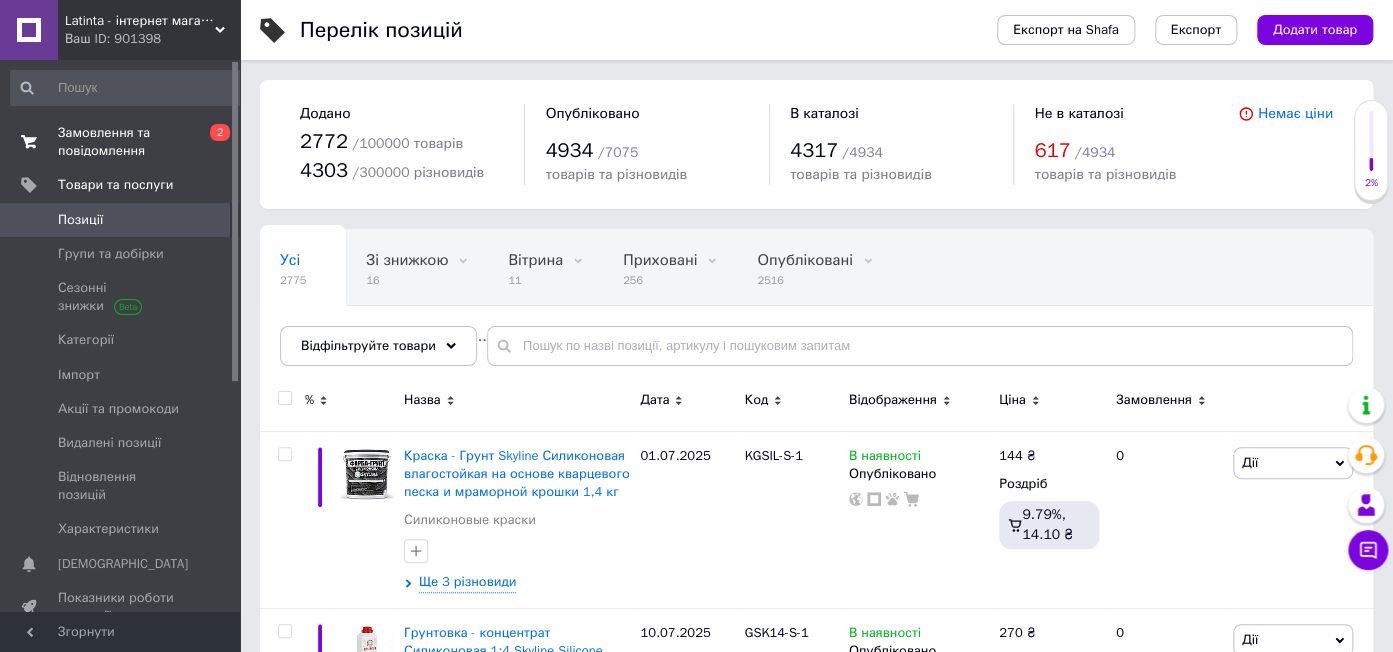 click on "Замовлення та повідомлення" at bounding box center [121, 142] 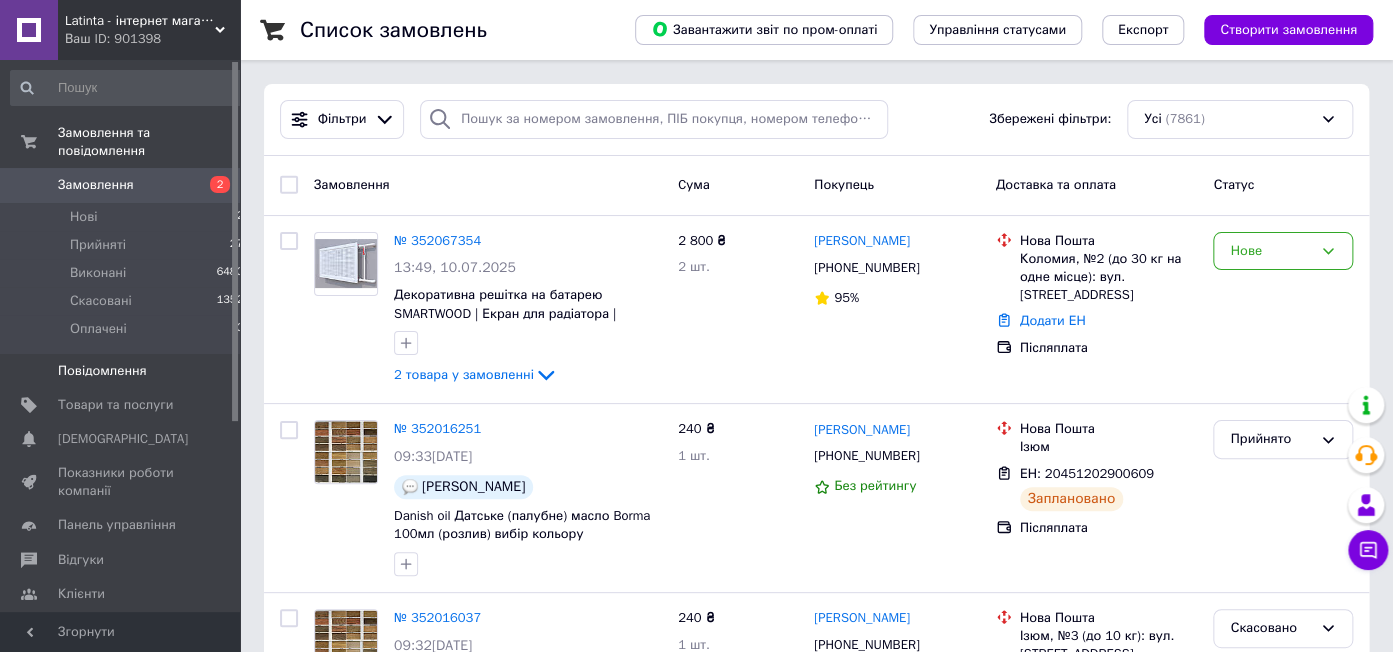 click on "Повідомлення" at bounding box center [102, 371] 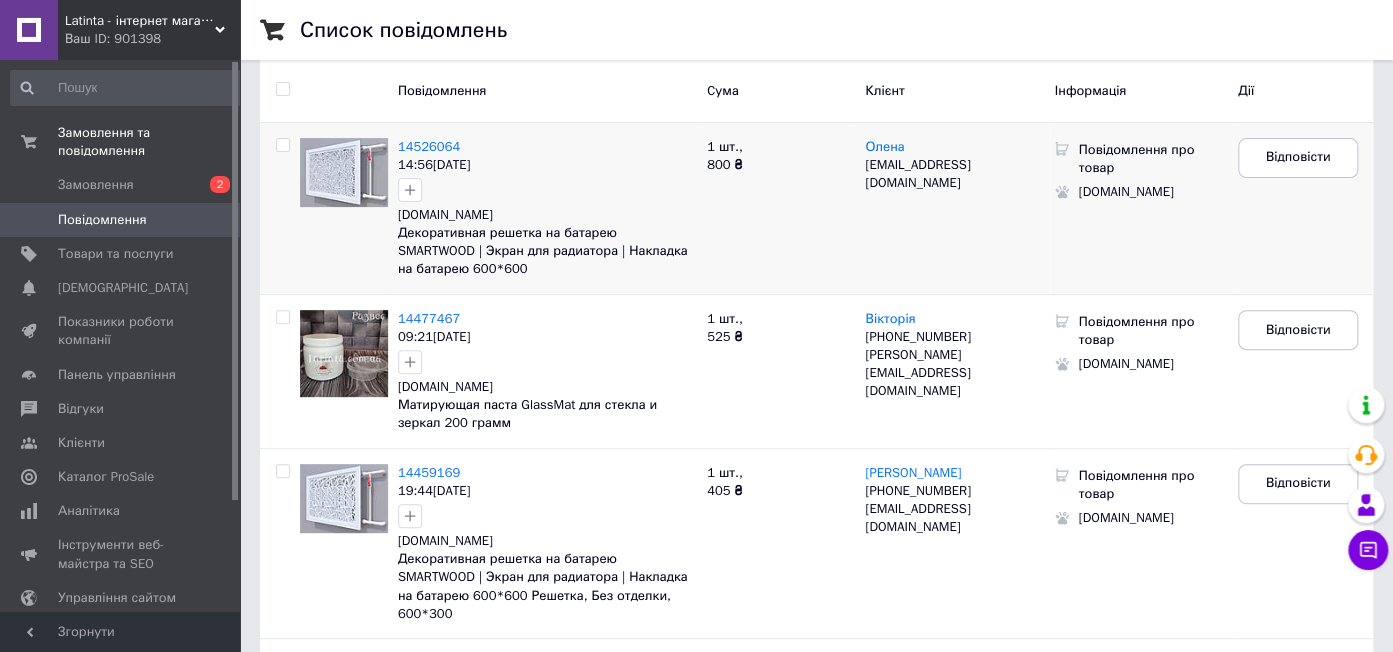 scroll, scrollTop: 258, scrollLeft: 0, axis: vertical 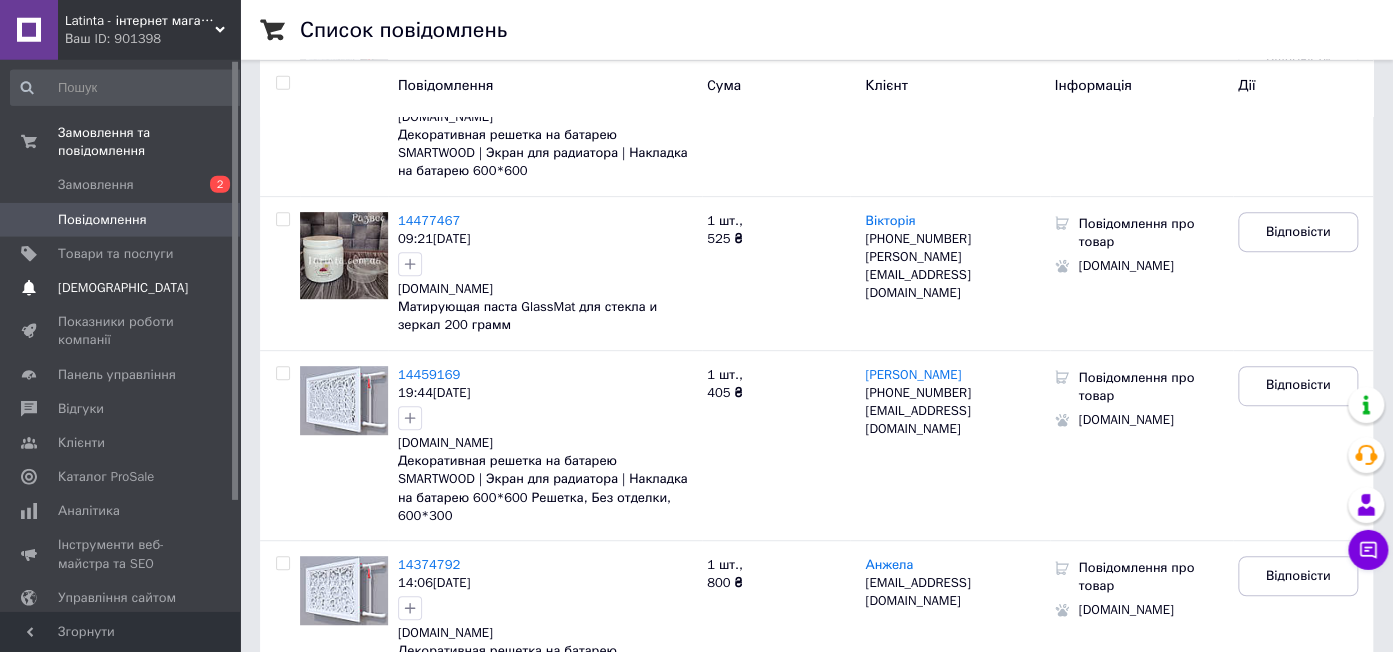 click on "[DEMOGRAPHIC_DATA]" at bounding box center (123, 288) 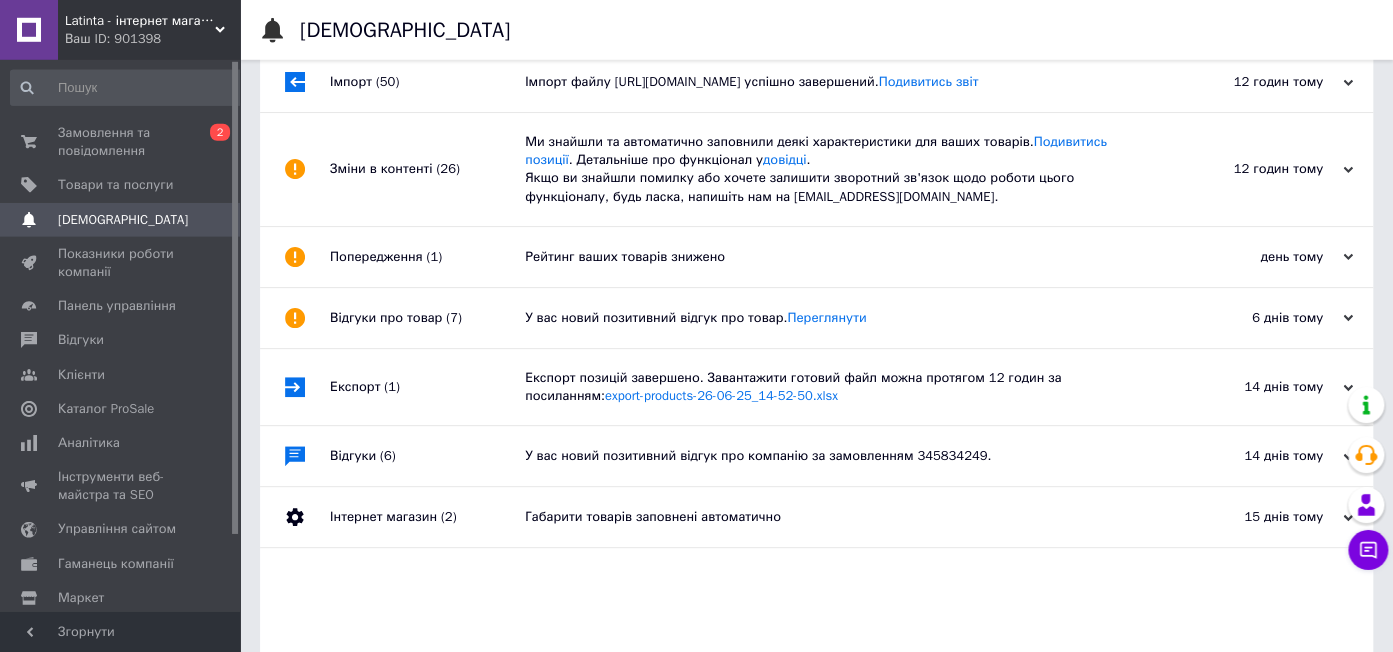 scroll, scrollTop: 136, scrollLeft: 0, axis: vertical 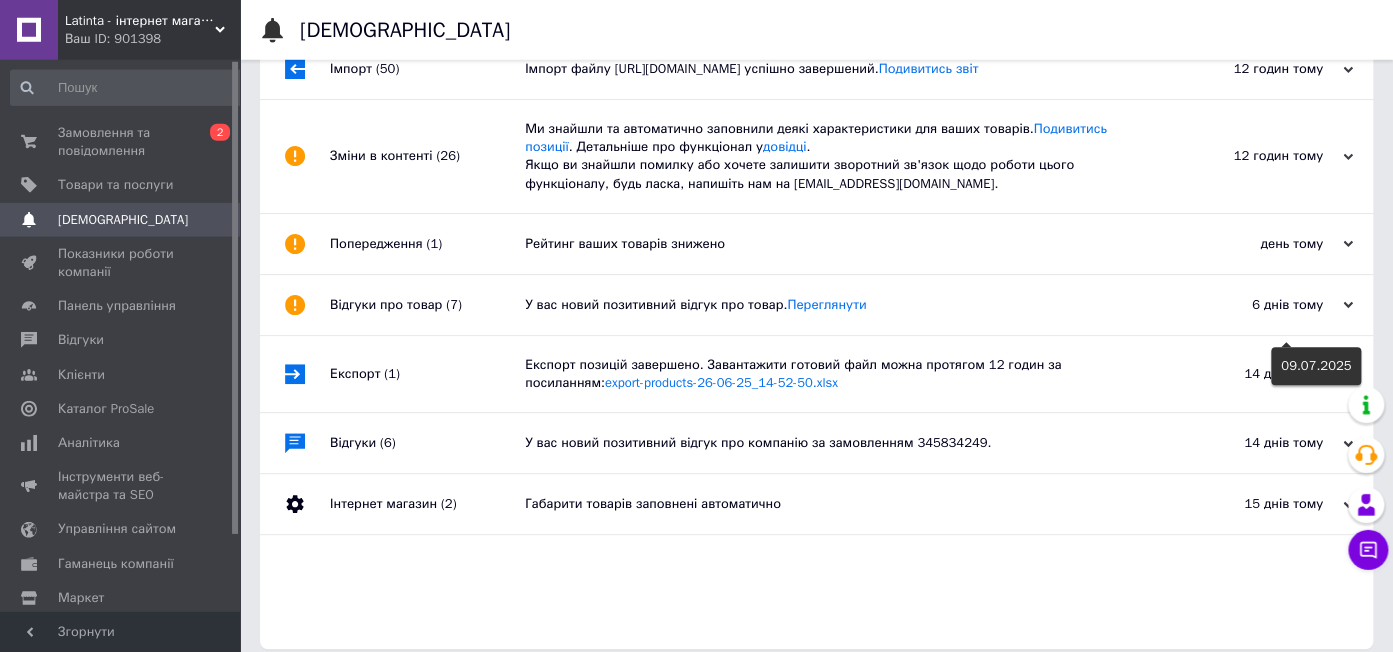 click at bounding box center [1286, 342] 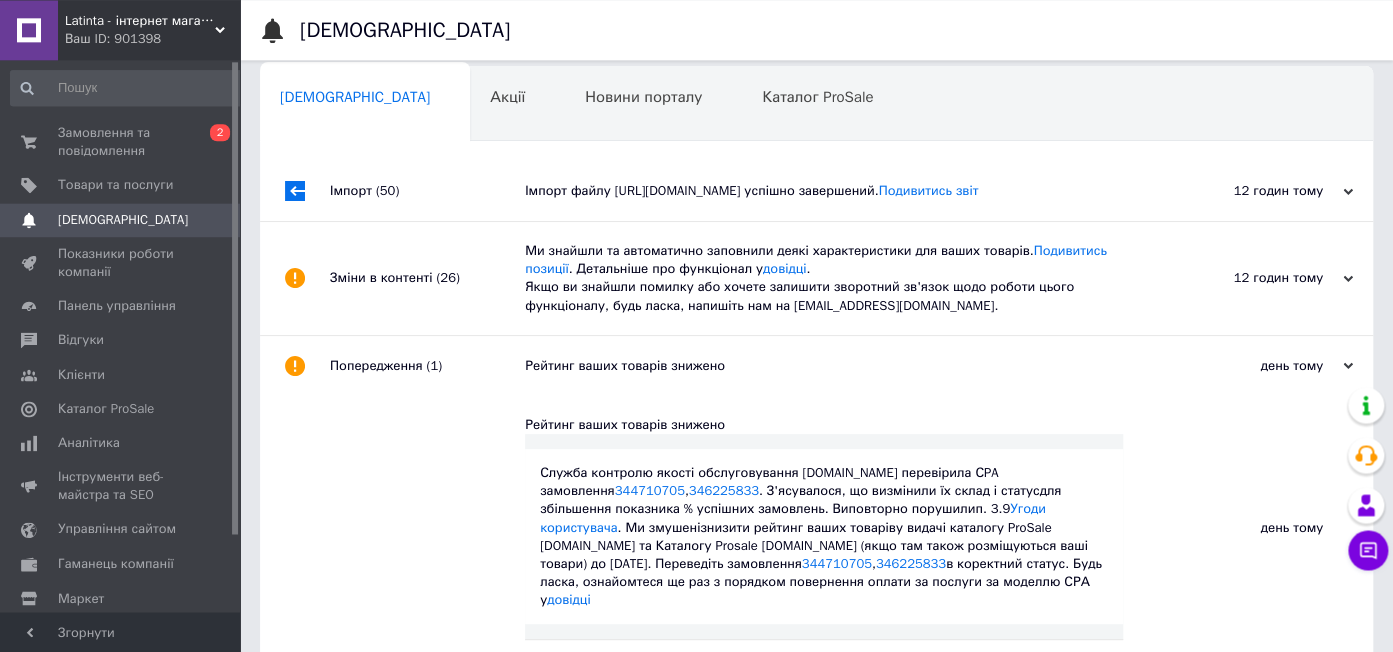 scroll, scrollTop: 0, scrollLeft: 0, axis: both 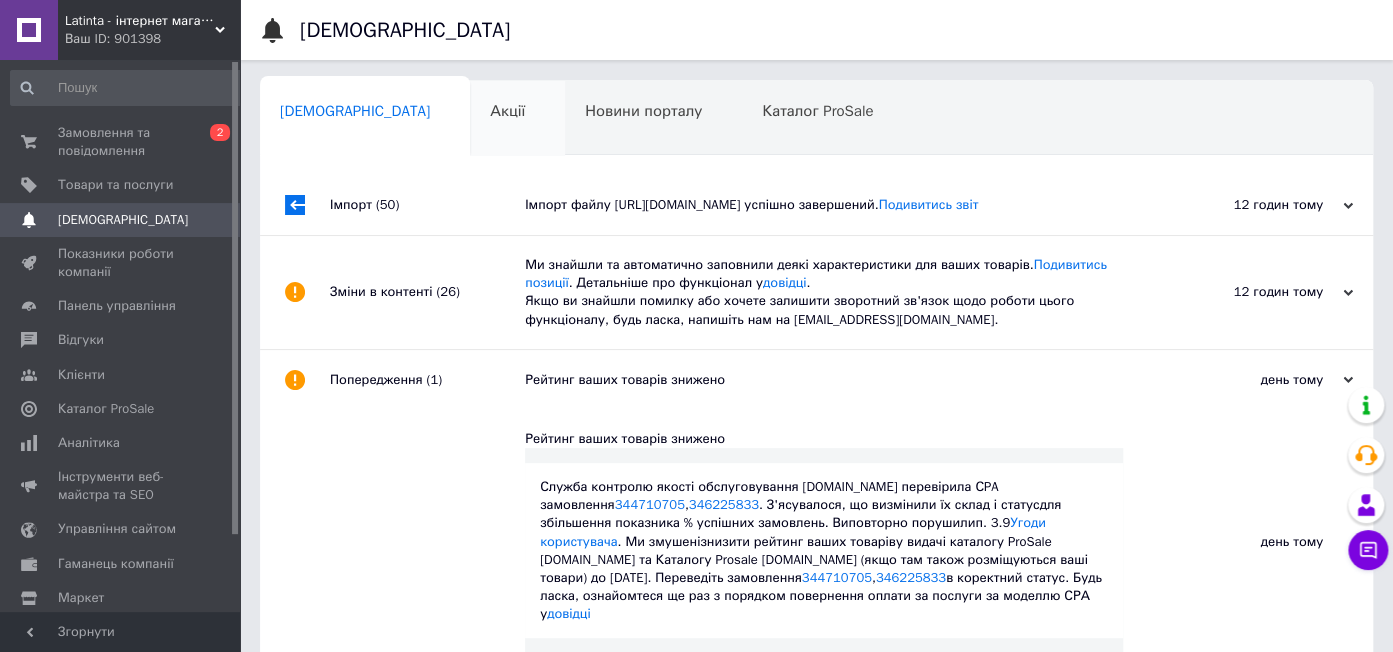 click on "Акції" at bounding box center [507, 111] 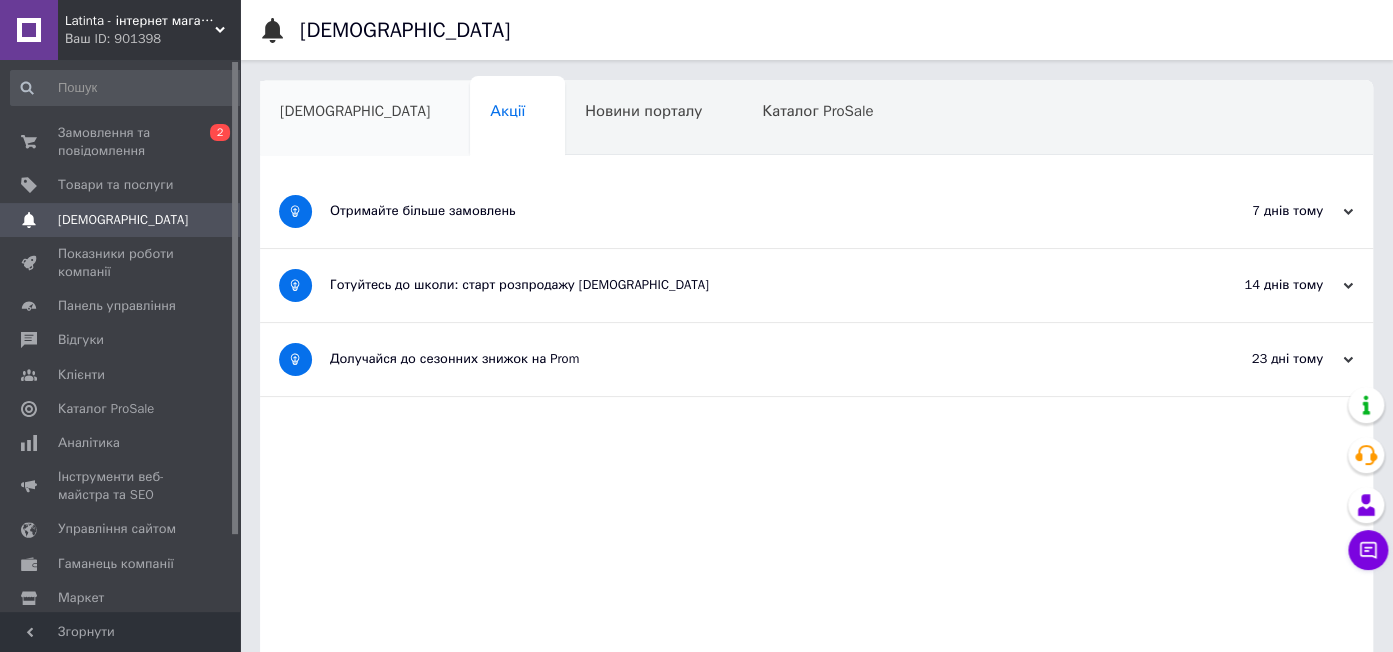 click on "[DEMOGRAPHIC_DATA]" at bounding box center [355, 111] 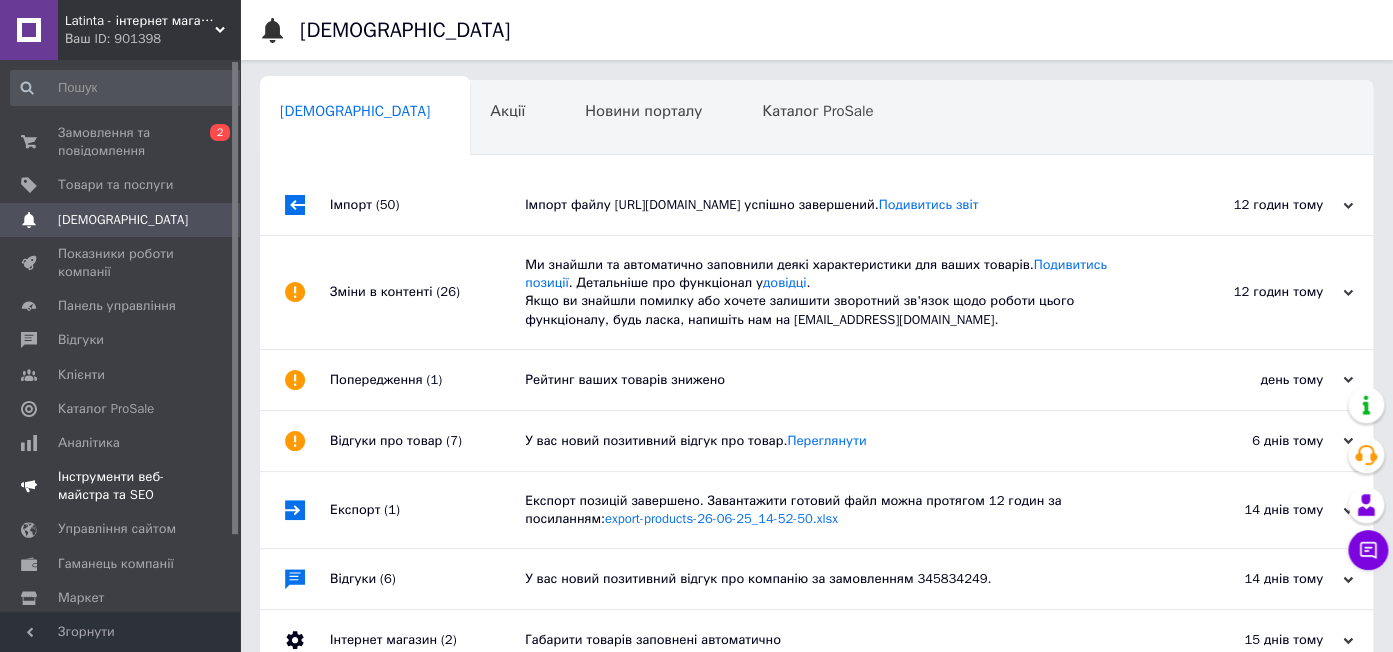 scroll, scrollTop: 90, scrollLeft: 0, axis: vertical 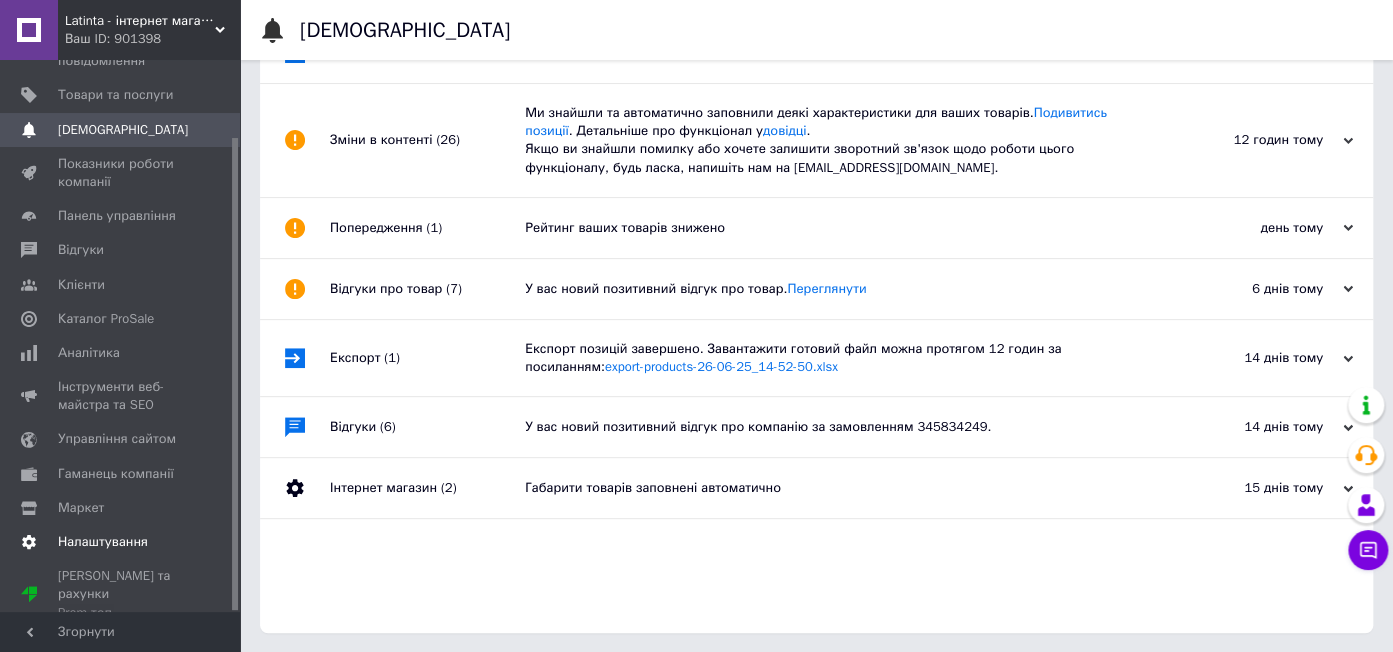 click on "Налаштування" at bounding box center [121, 542] 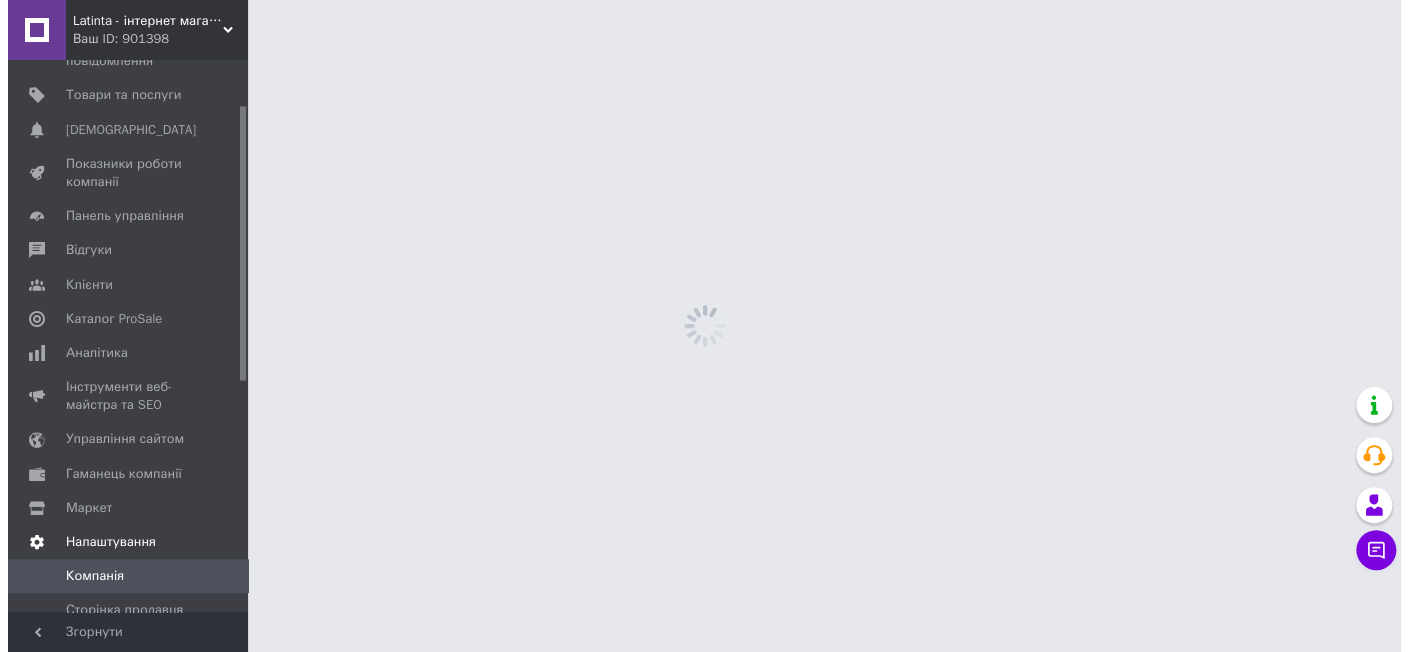 scroll, scrollTop: 0, scrollLeft: 0, axis: both 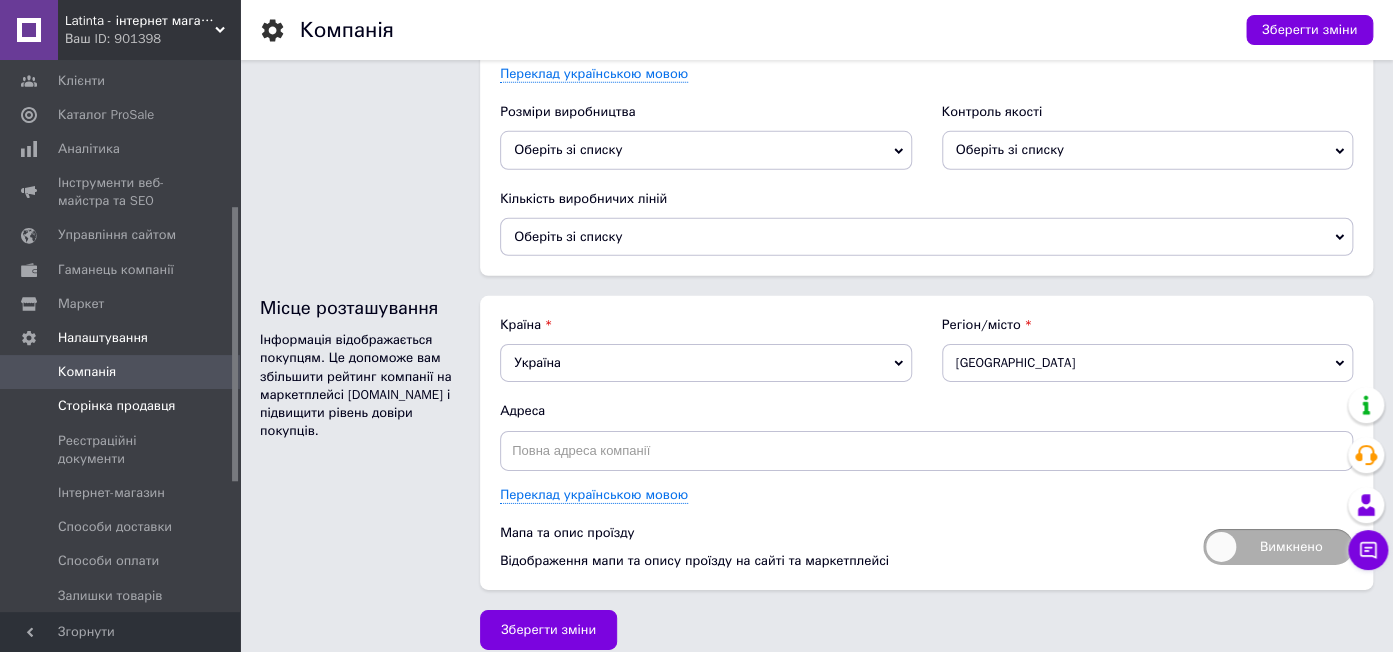 click on "Сторінка продавця" at bounding box center (116, 406) 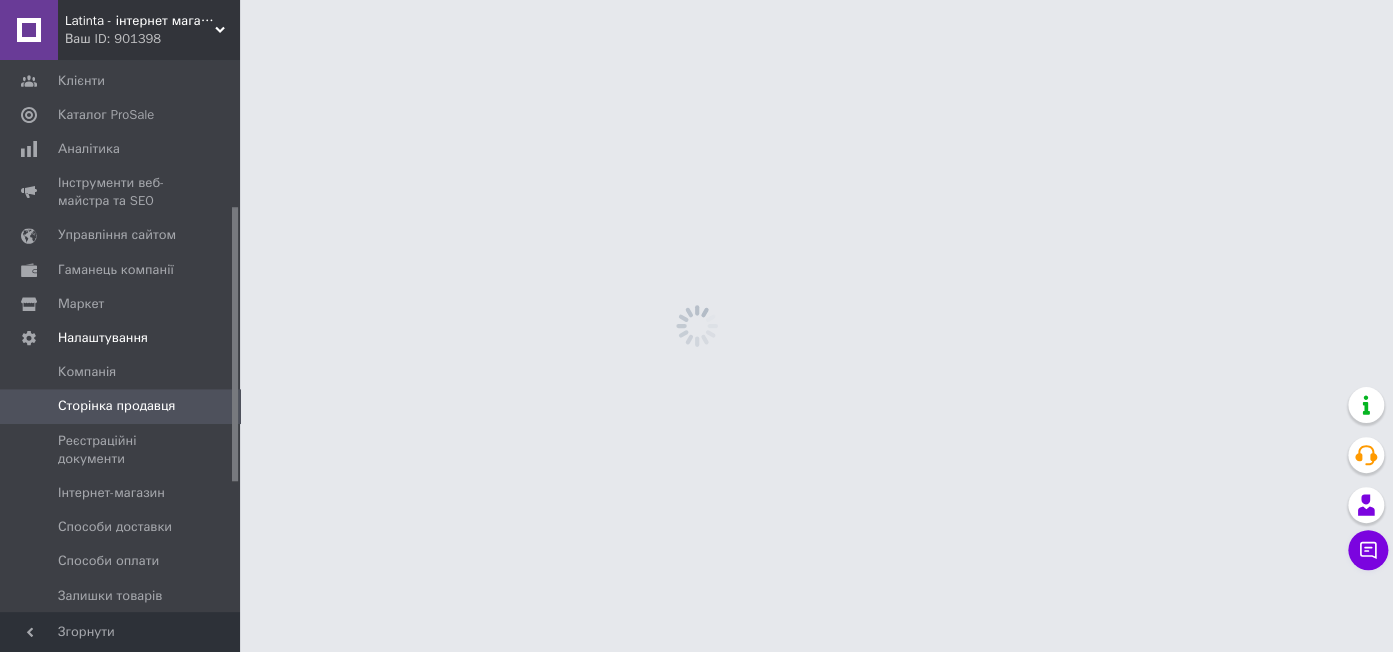 scroll, scrollTop: 0, scrollLeft: 0, axis: both 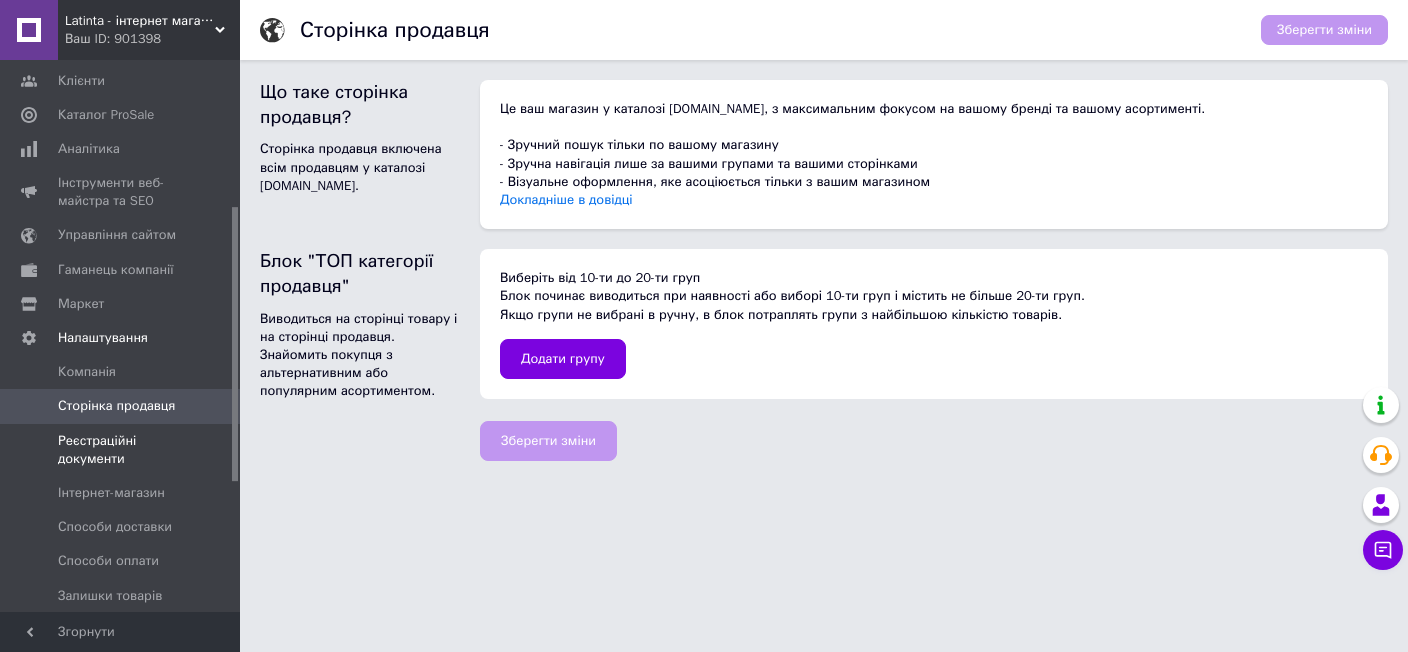 click on "Реєстраційні документи" at bounding box center (121, 450) 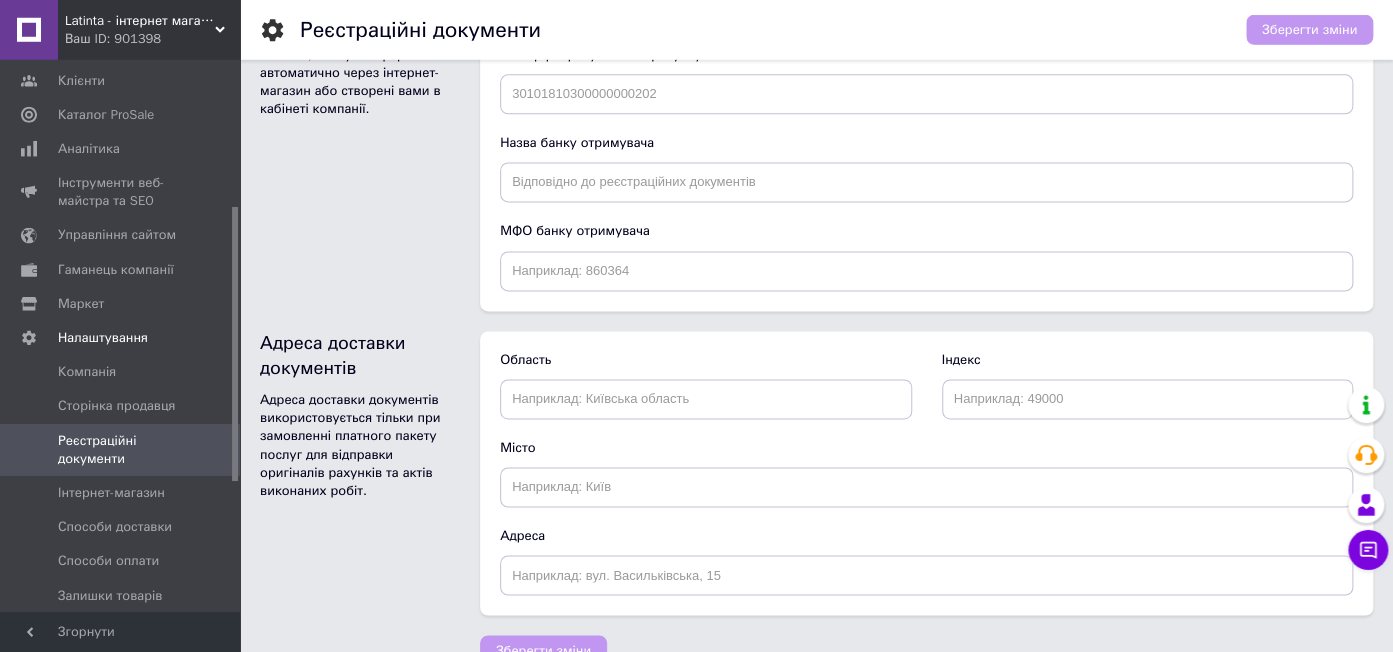 scroll, scrollTop: 1199, scrollLeft: 0, axis: vertical 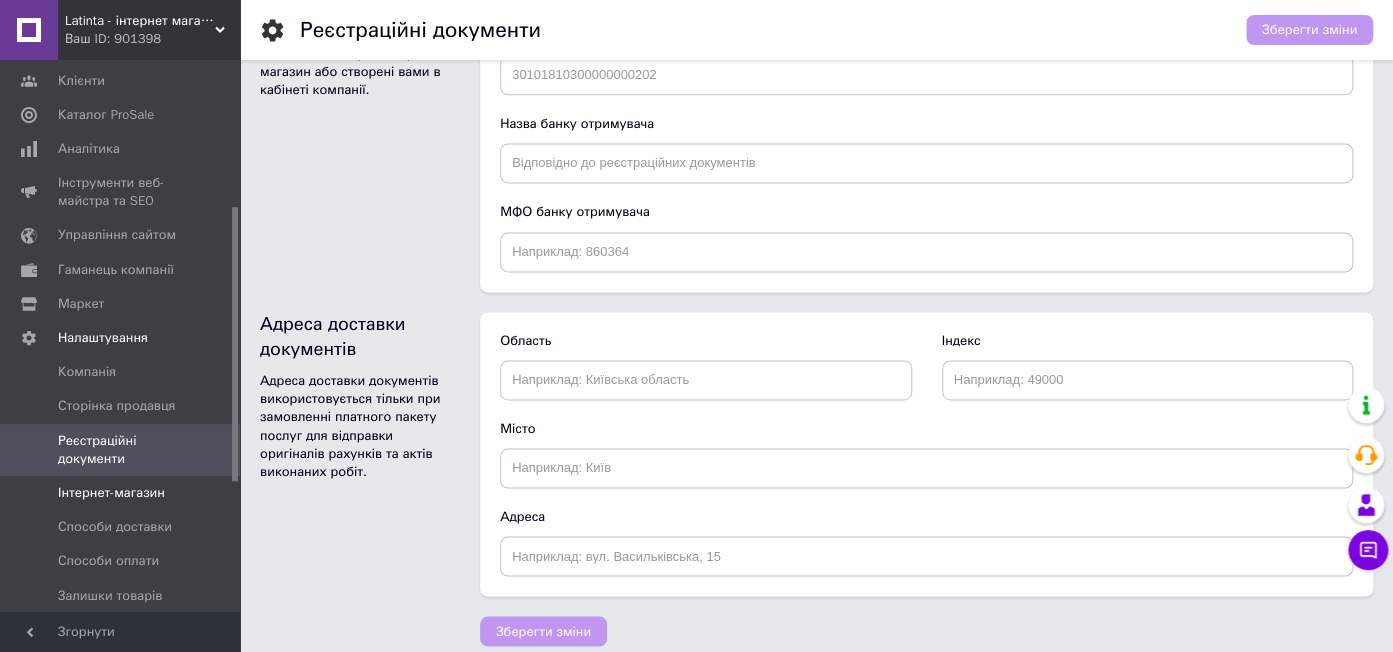 click on "Інтернет-магазин" at bounding box center [111, 493] 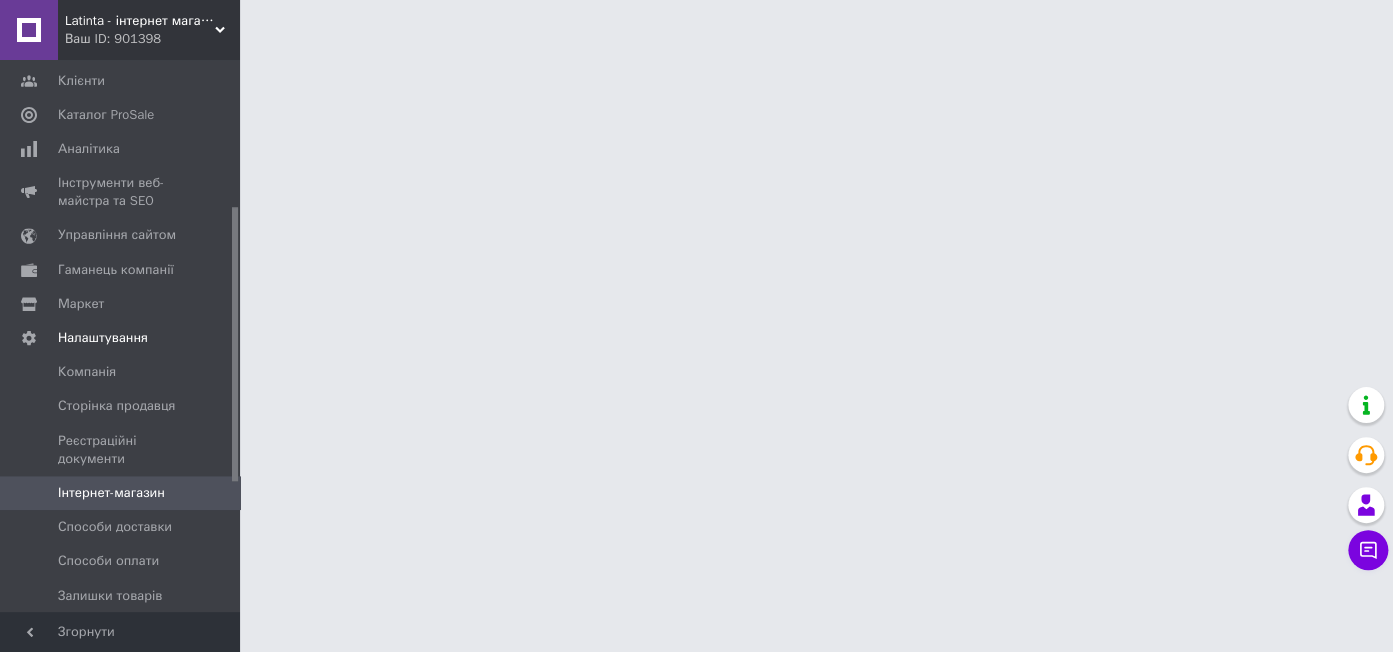 scroll, scrollTop: 0, scrollLeft: 0, axis: both 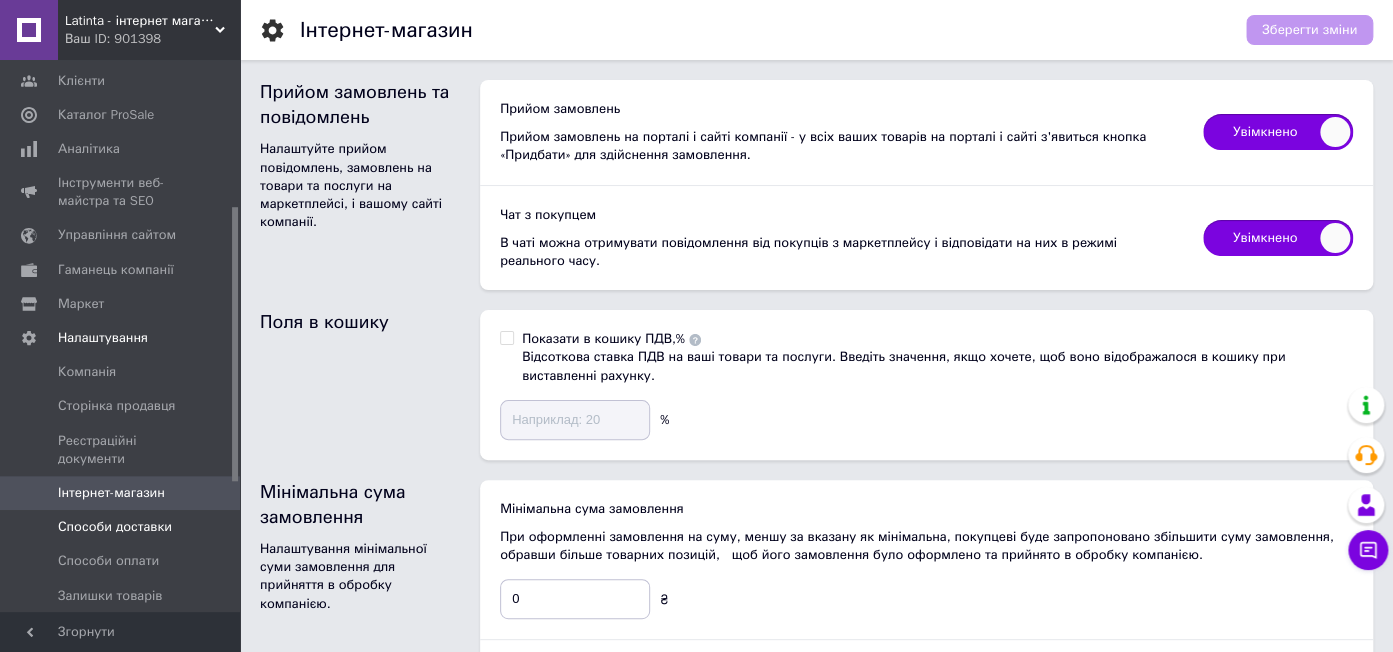 click on "Способи доставки" at bounding box center (115, 527) 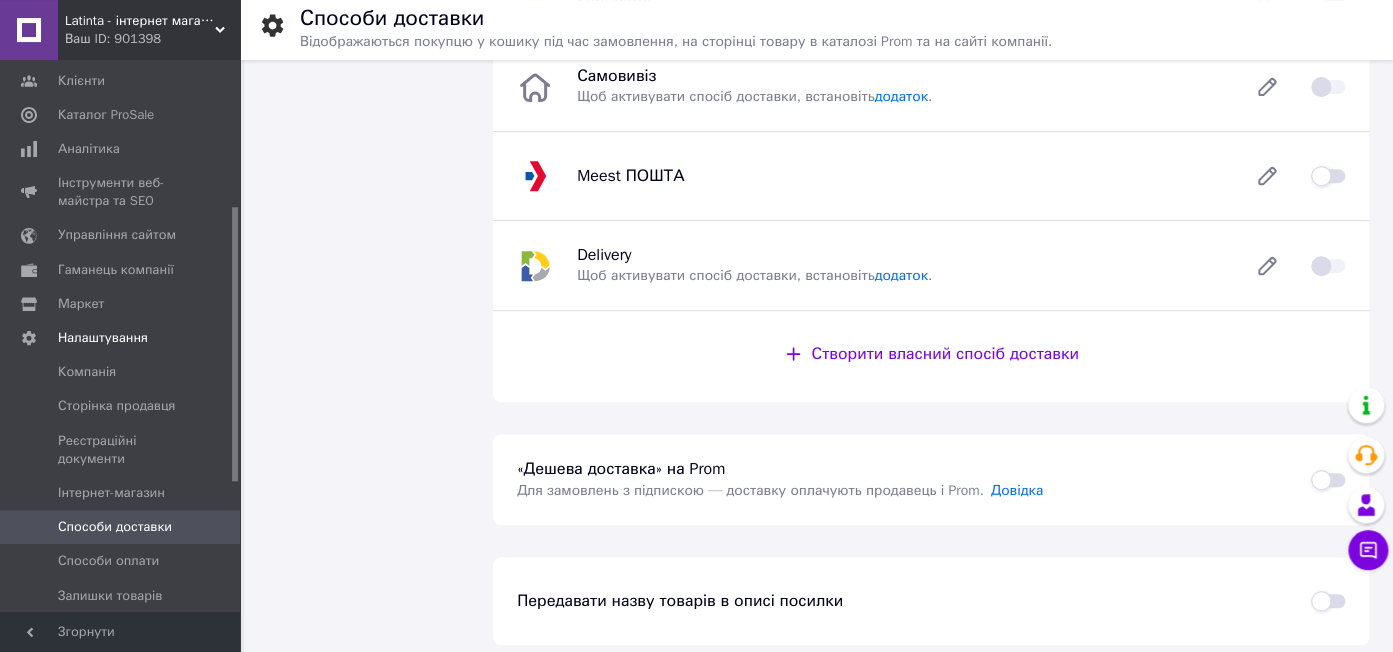 scroll, scrollTop: 308, scrollLeft: 0, axis: vertical 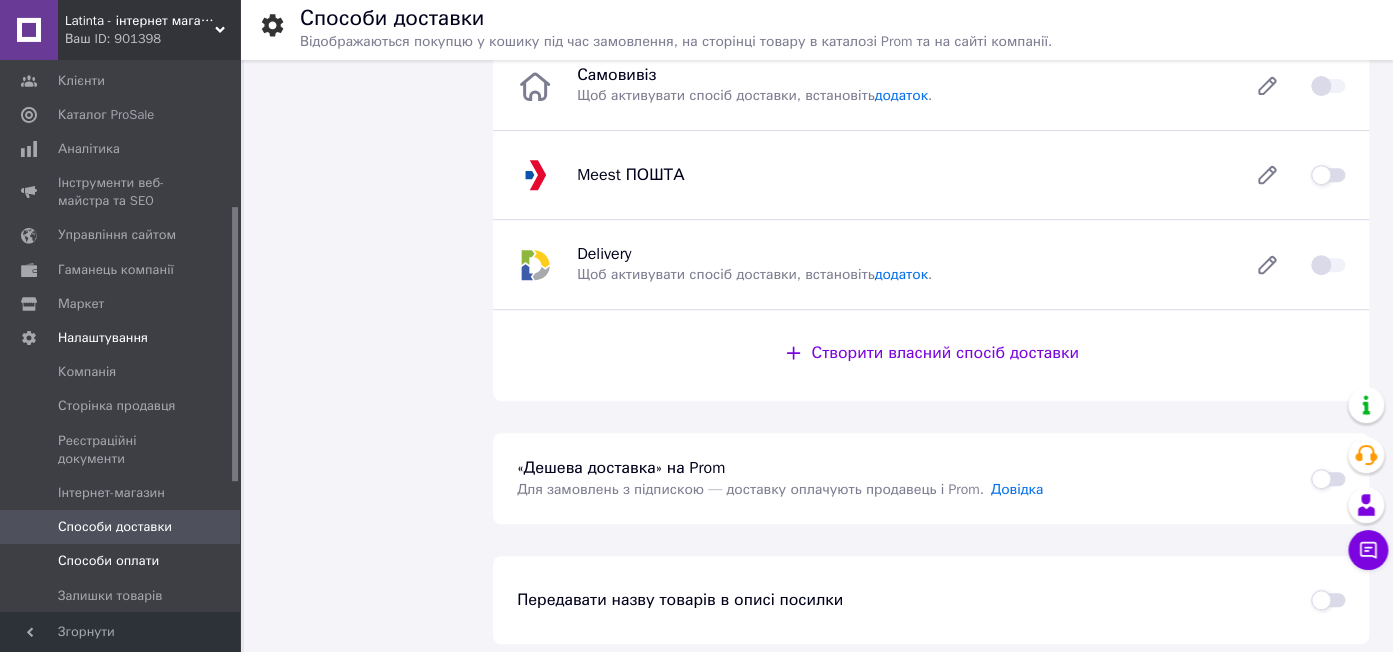 click on "Способи оплати" at bounding box center [108, 561] 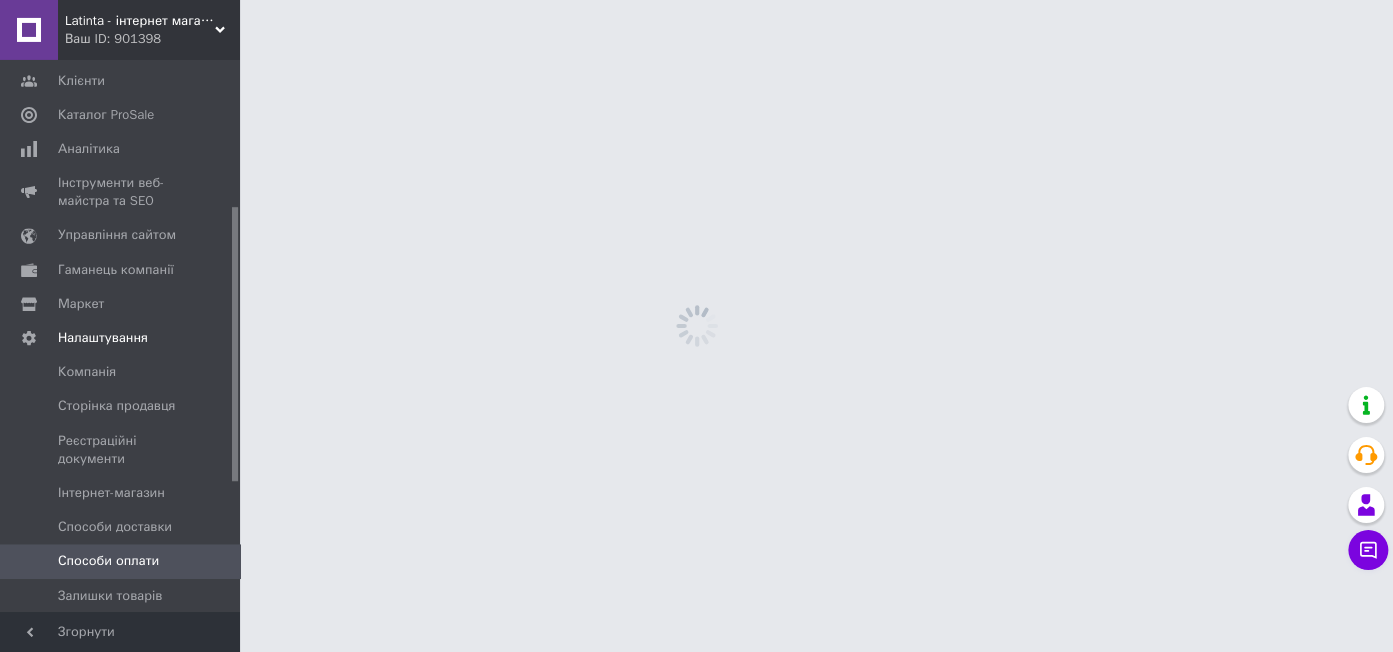 scroll, scrollTop: 0, scrollLeft: 0, axis: both 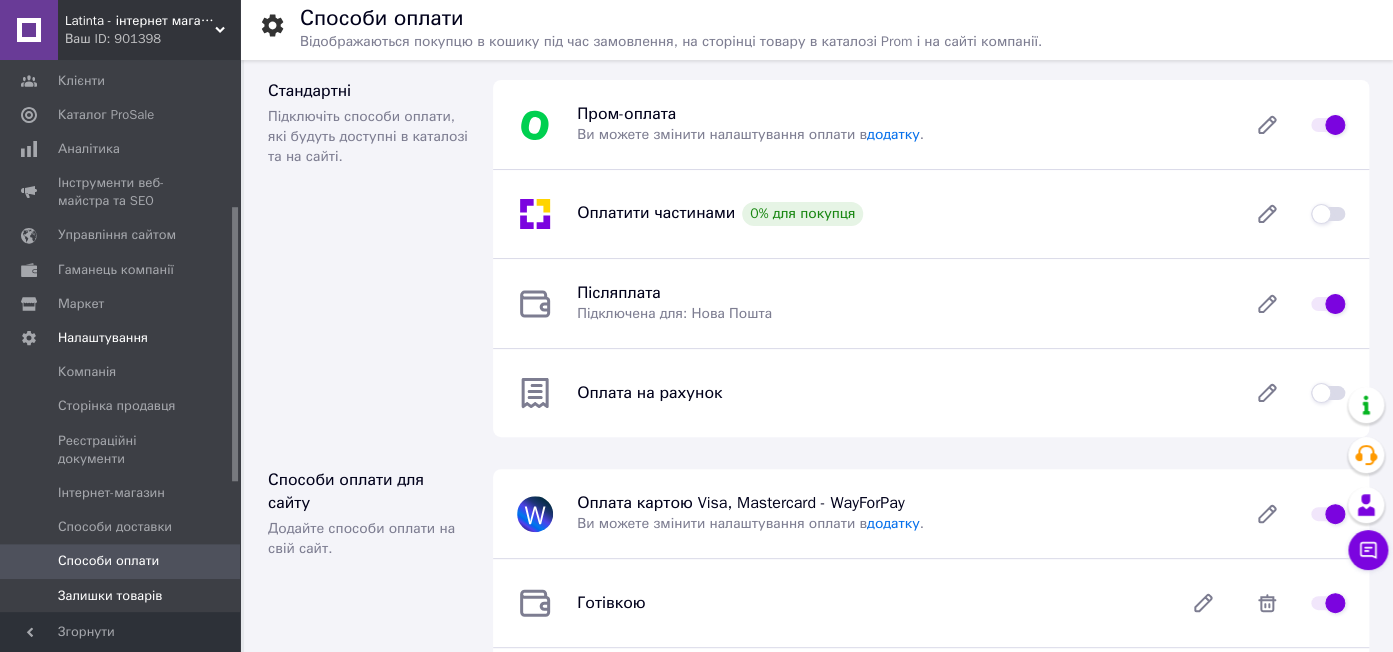click on "Залишки товарів" at bounding box center (110, 596) 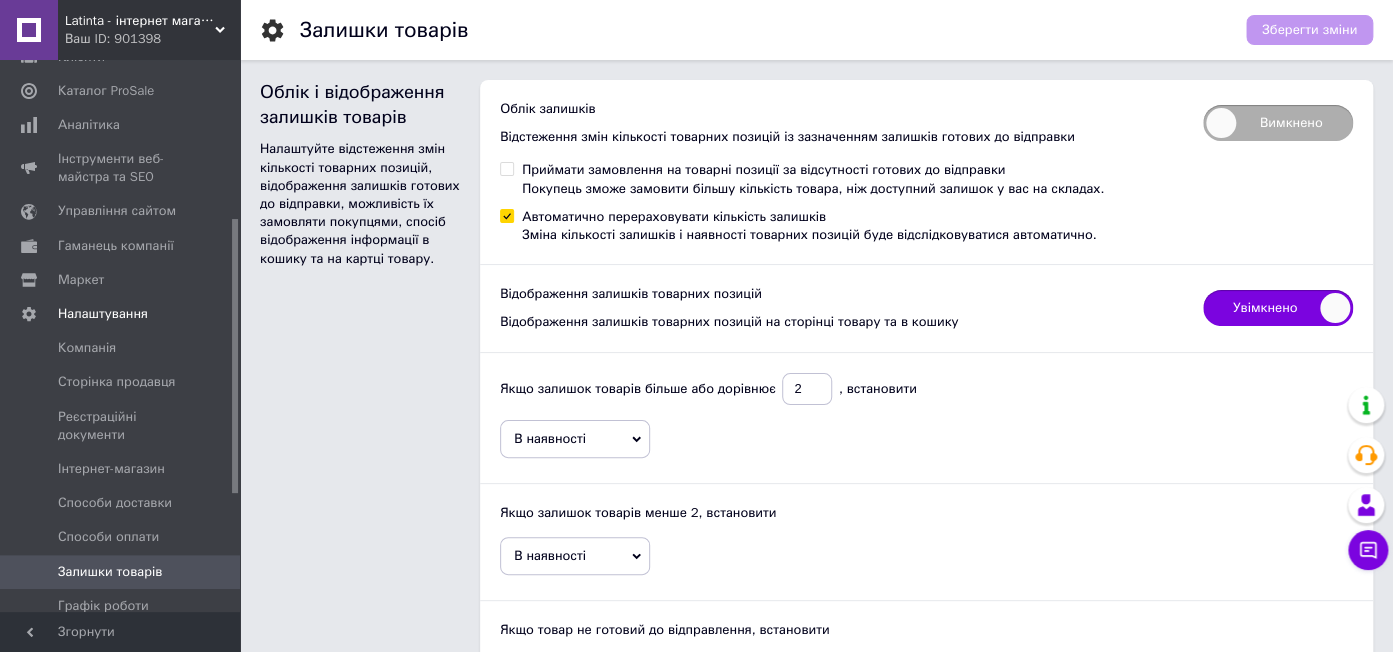 scroll, scrollTop: 320, scrollLeft: 0, axis: vertical 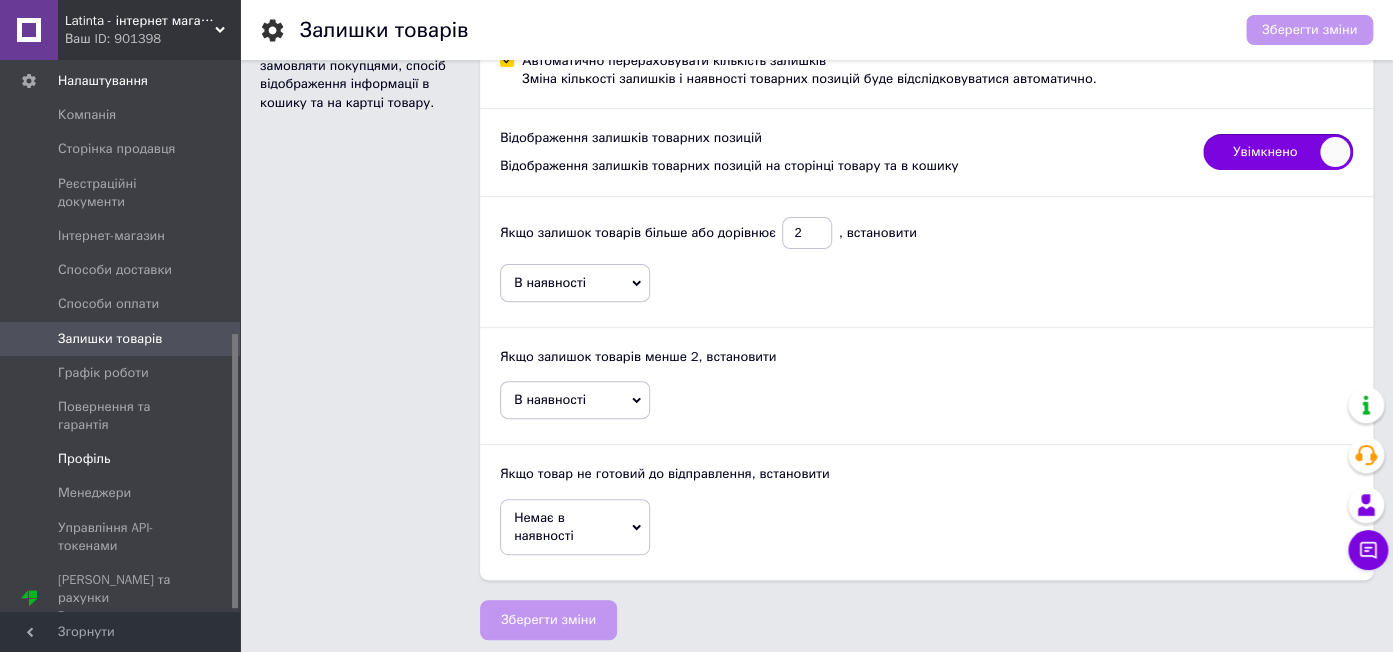 click on "Профіль" at bounding box center [84, 459] 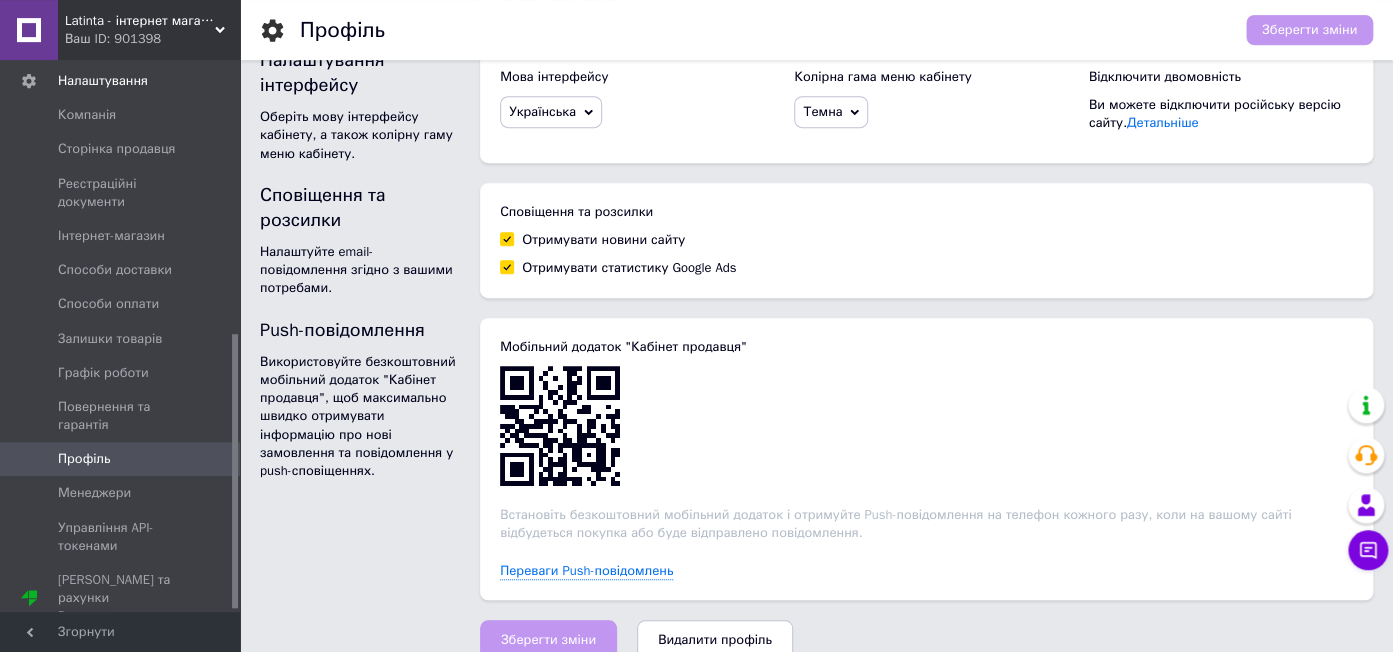 scroll, scrollTop: 450, scrollLeft: 0, axis: vertical 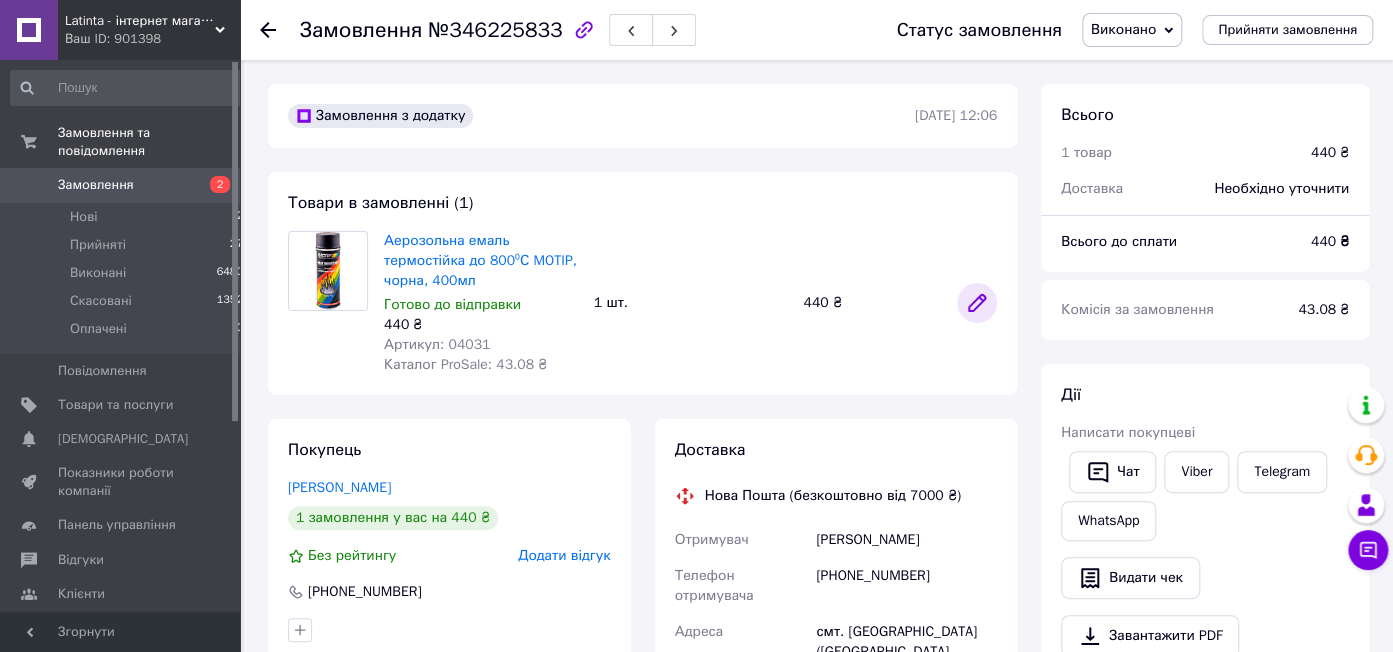 click 